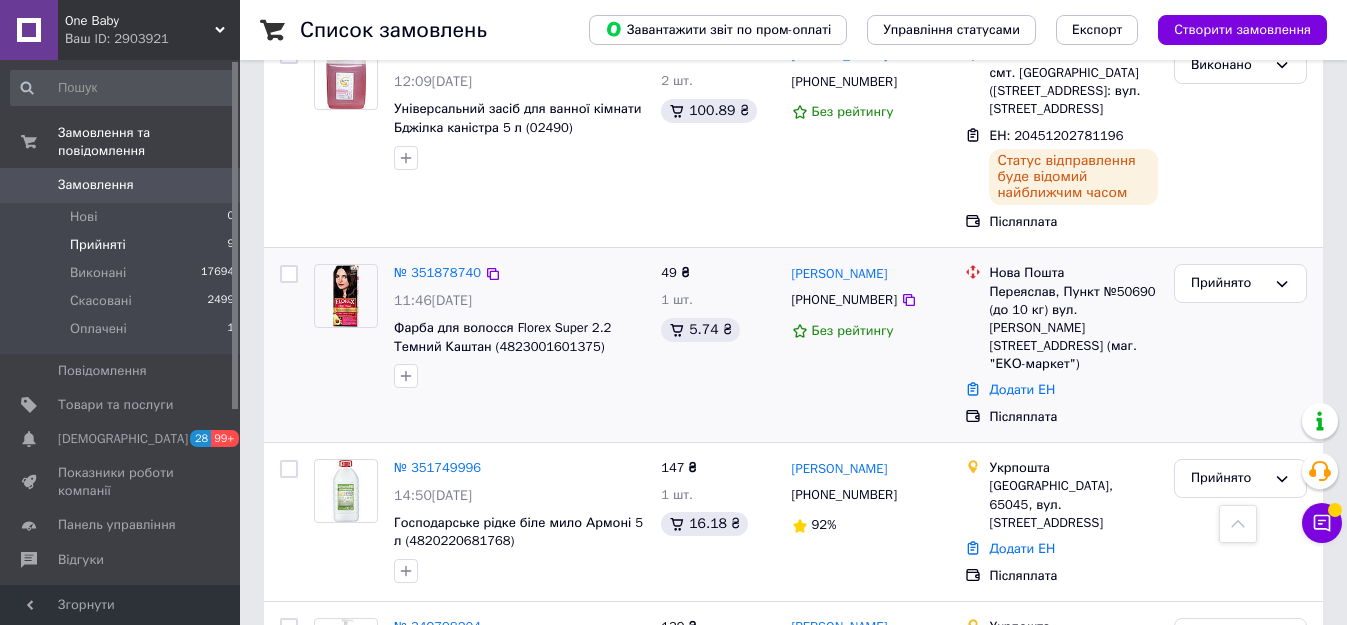 scroll, scrollTop: 754, scrollLeft: 0, axis: vertical 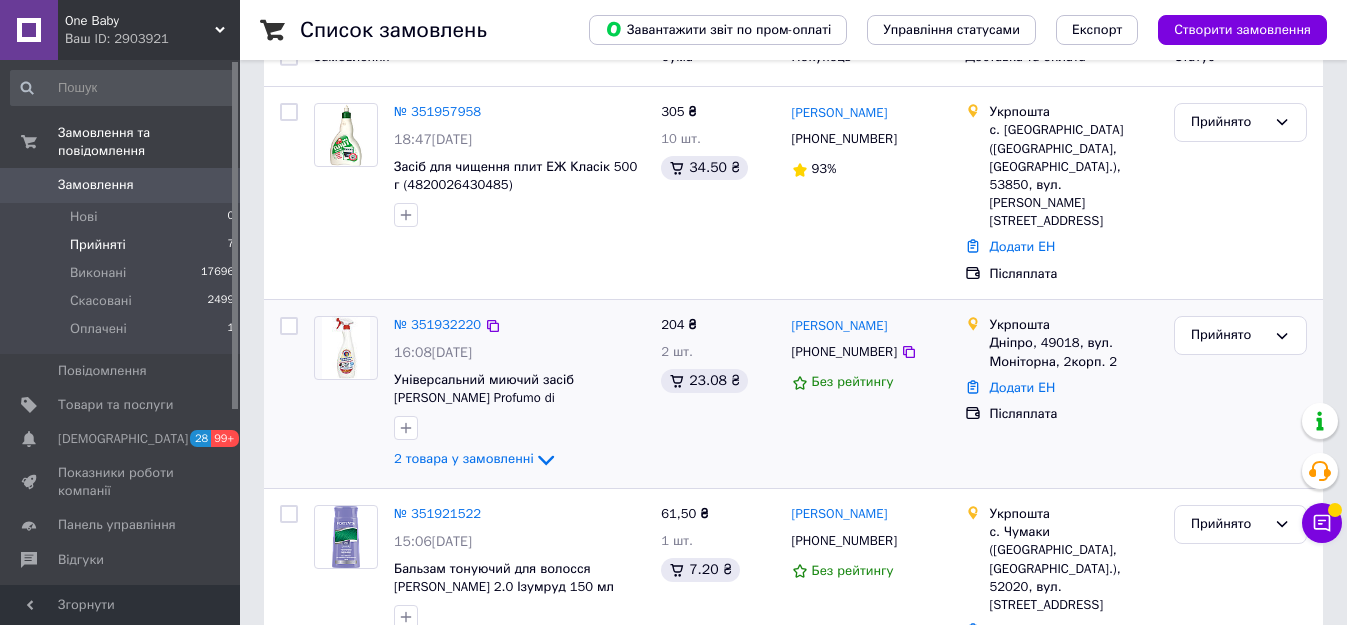 click on "2 товара у замовленні" 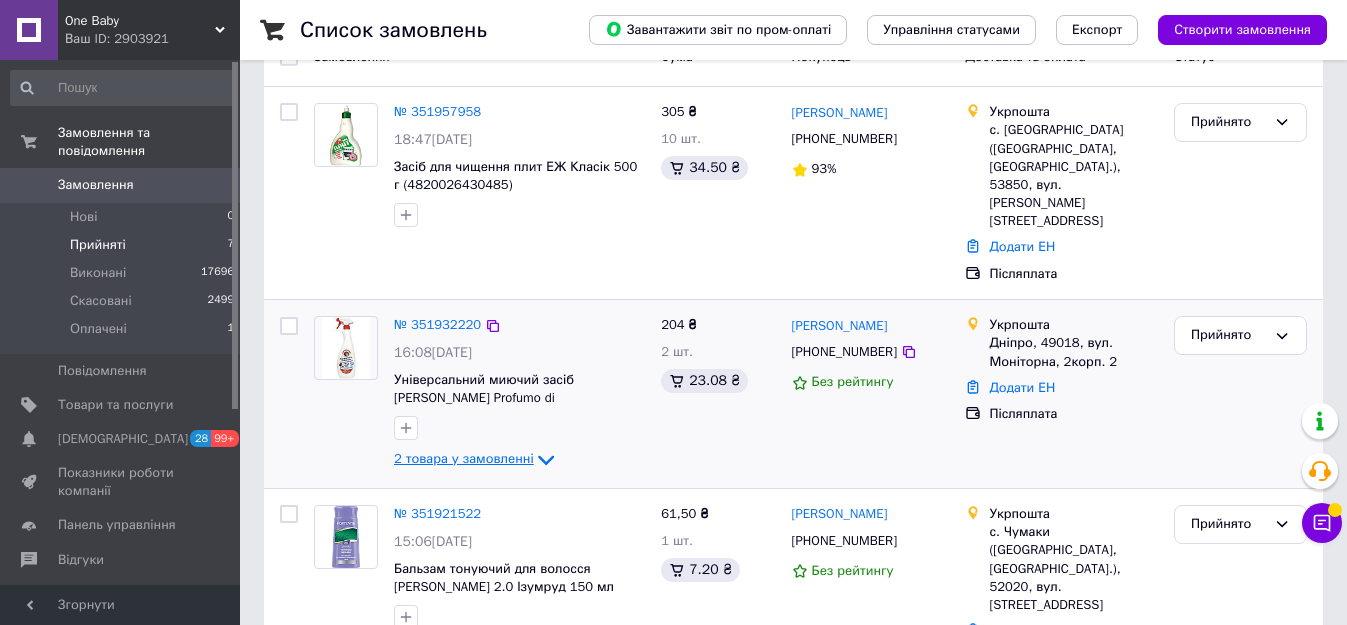 click on "2 товара у замовленні" at bounding box center [464, 459] 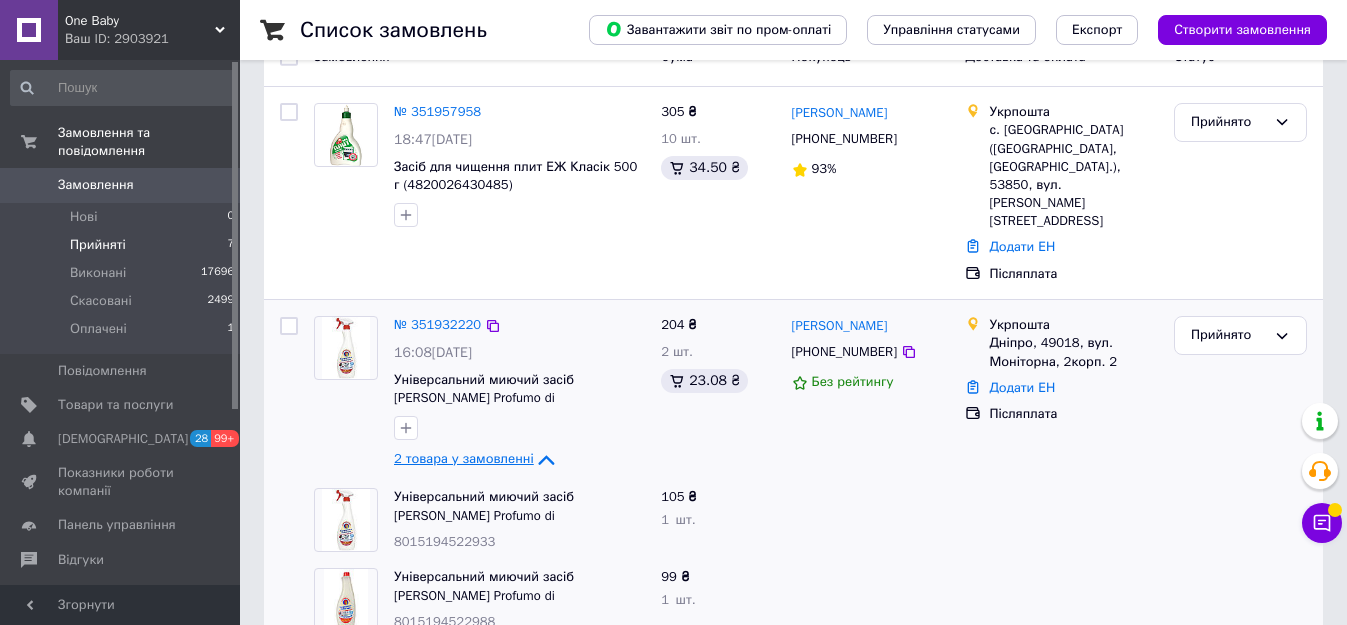 click on "2 товара у замовленні" at bounding box center [464, 459] 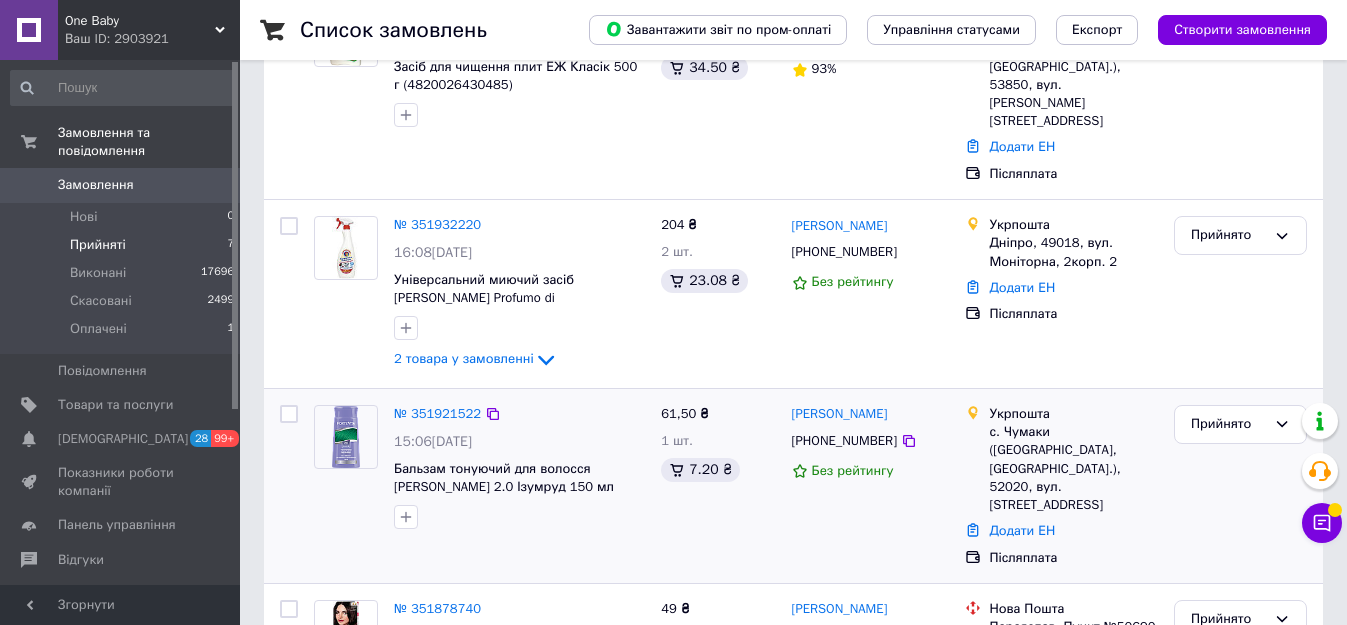 scroll, scrollTop: 400, scrollLeft: 0, axis: vertical 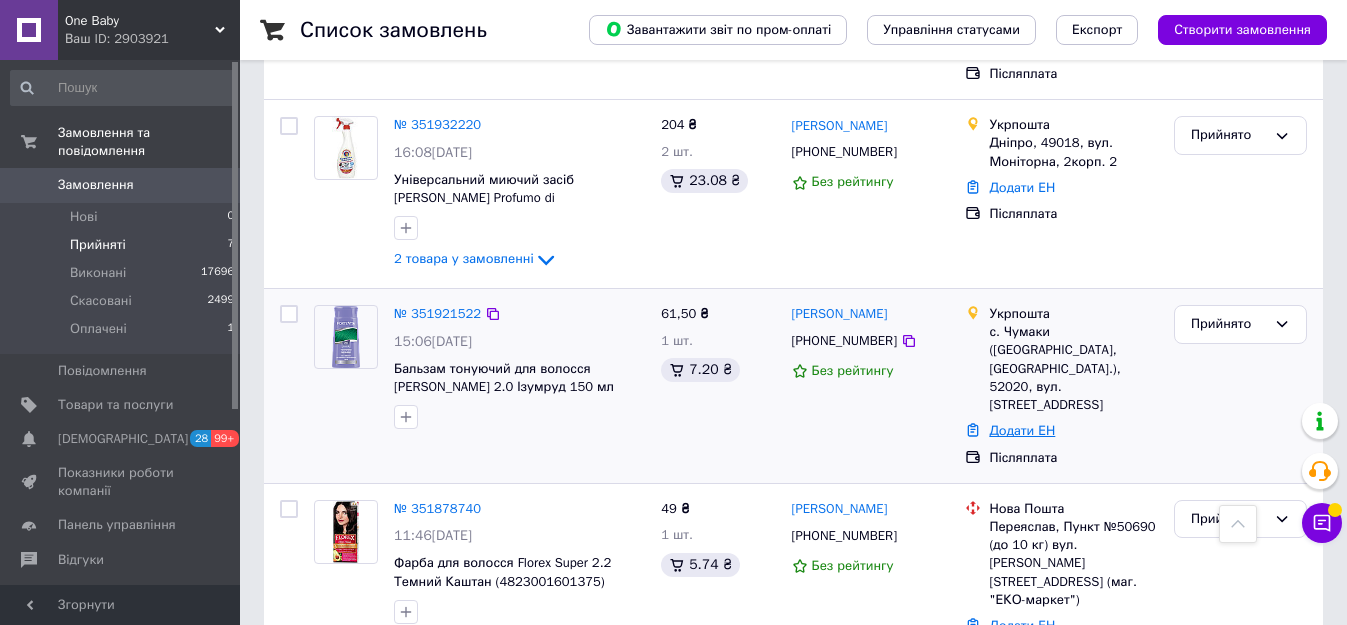click on "Додати ЕН" at bounding box center [1022, 430] 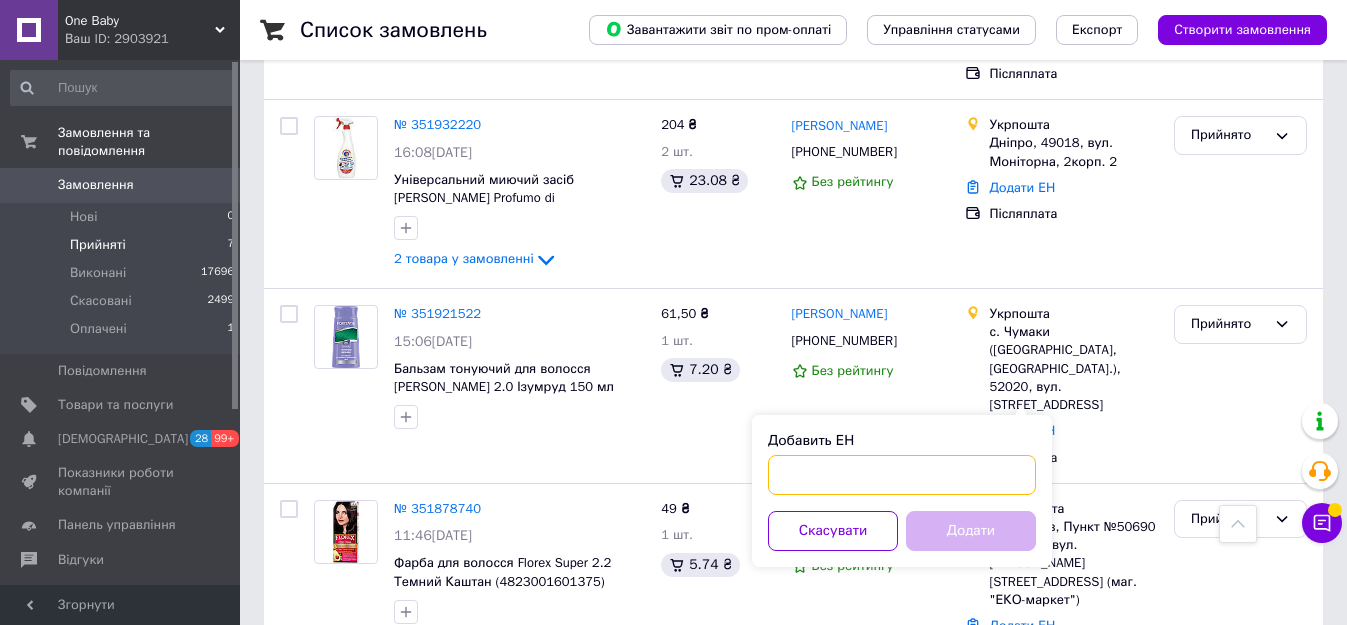 paste on "0505335979529" 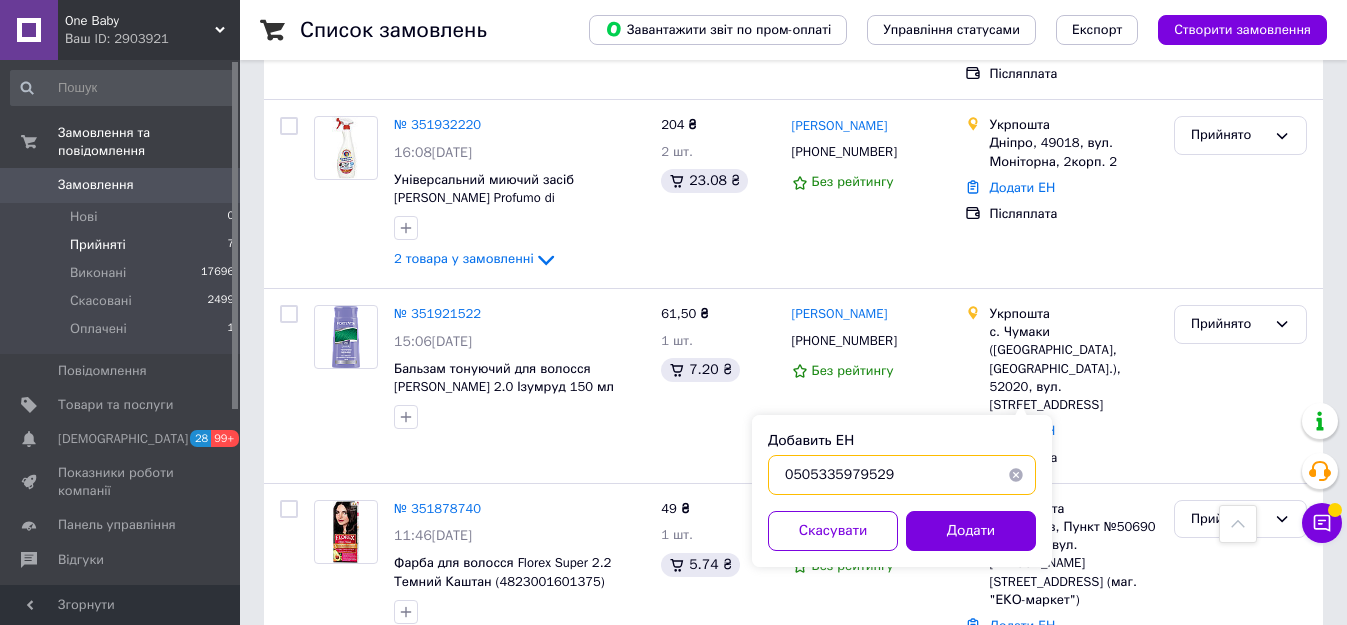 click on "0505335979529" at bounding box center [902, 475] 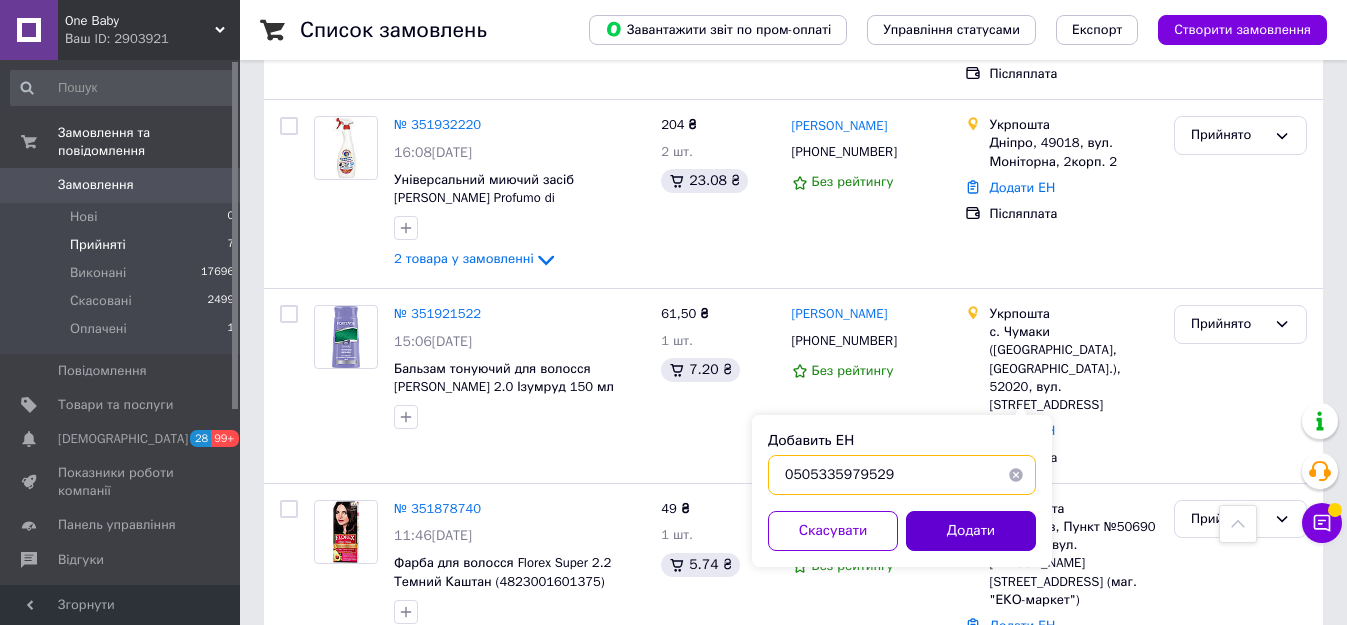 type on "0505335979529" 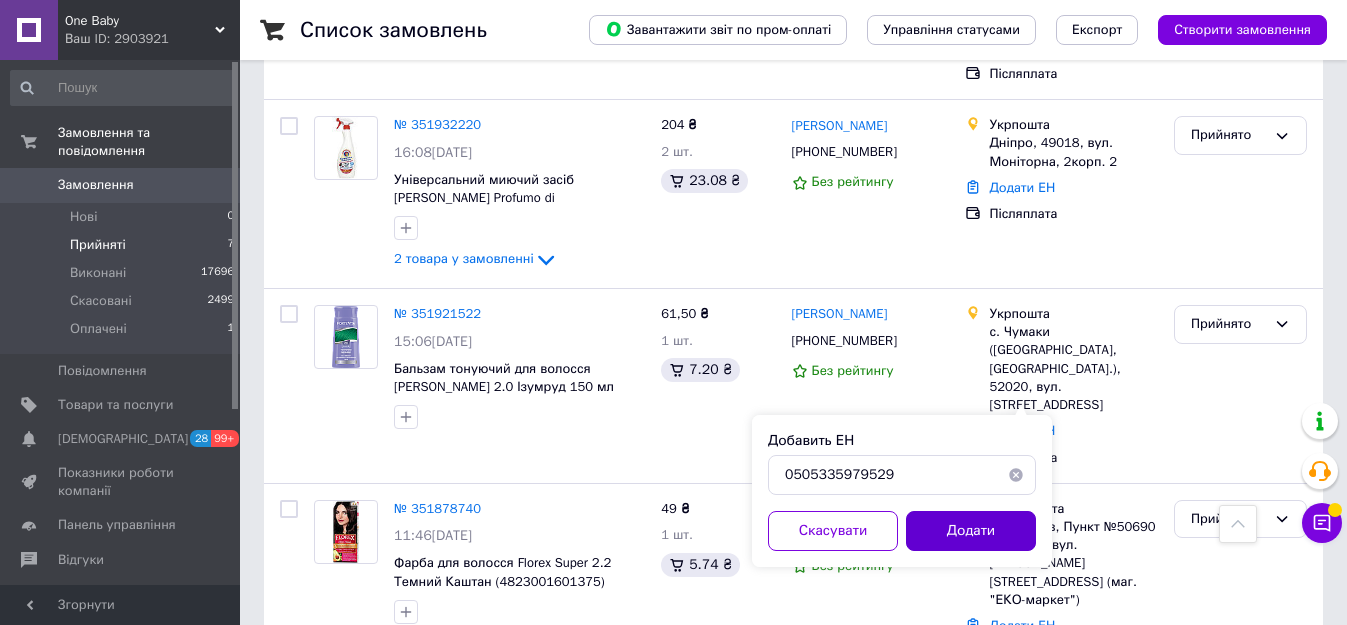 click on "Додати" at bounding box center [971, 531] 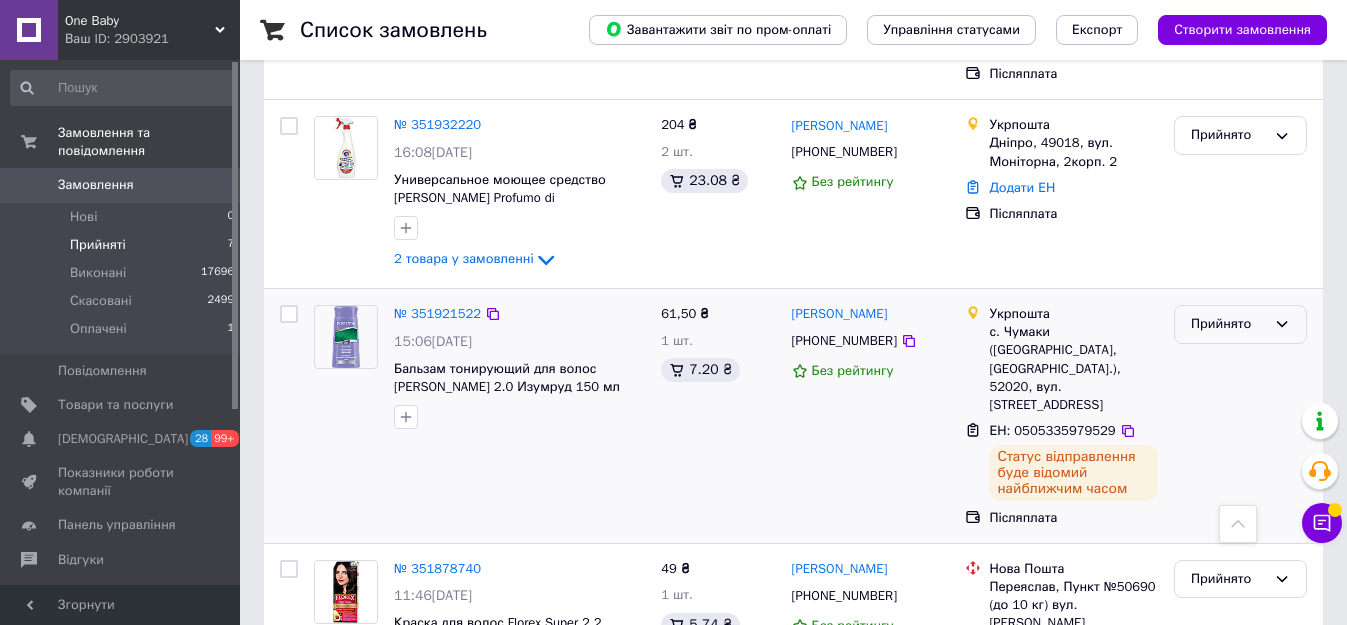 click on "Прийнято" at bounding box center (1228, 324) 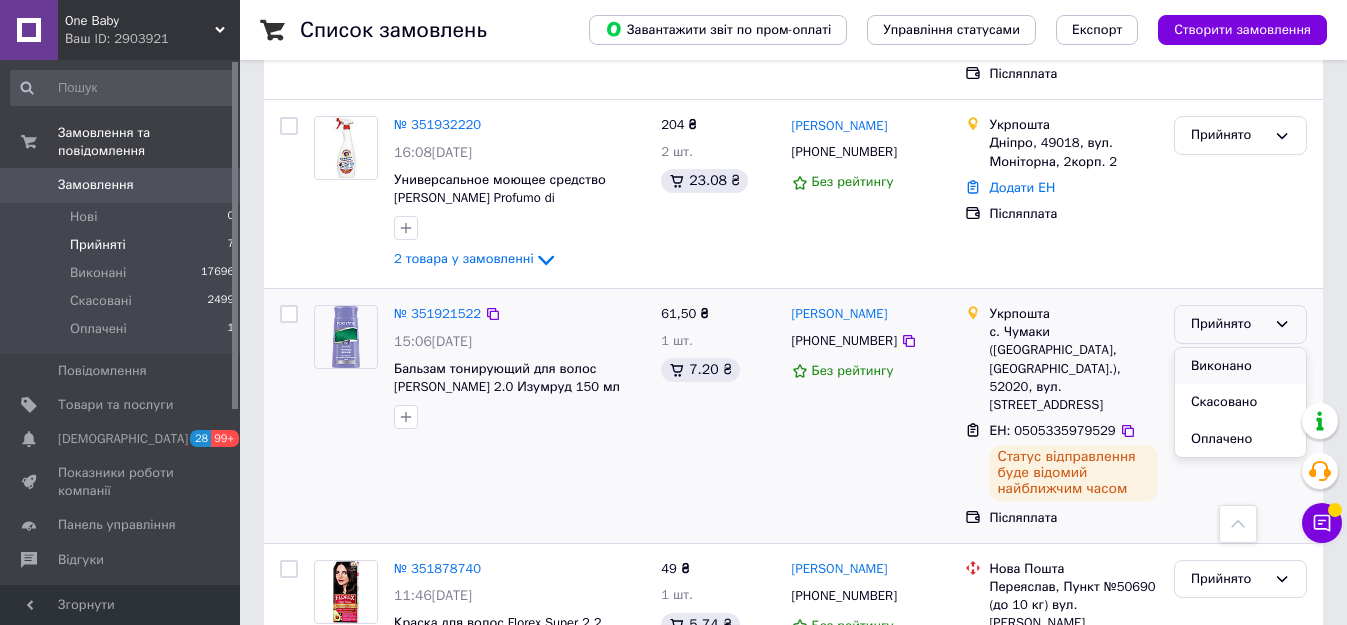 click on "Виконано" at bounding box center [1240, 366] 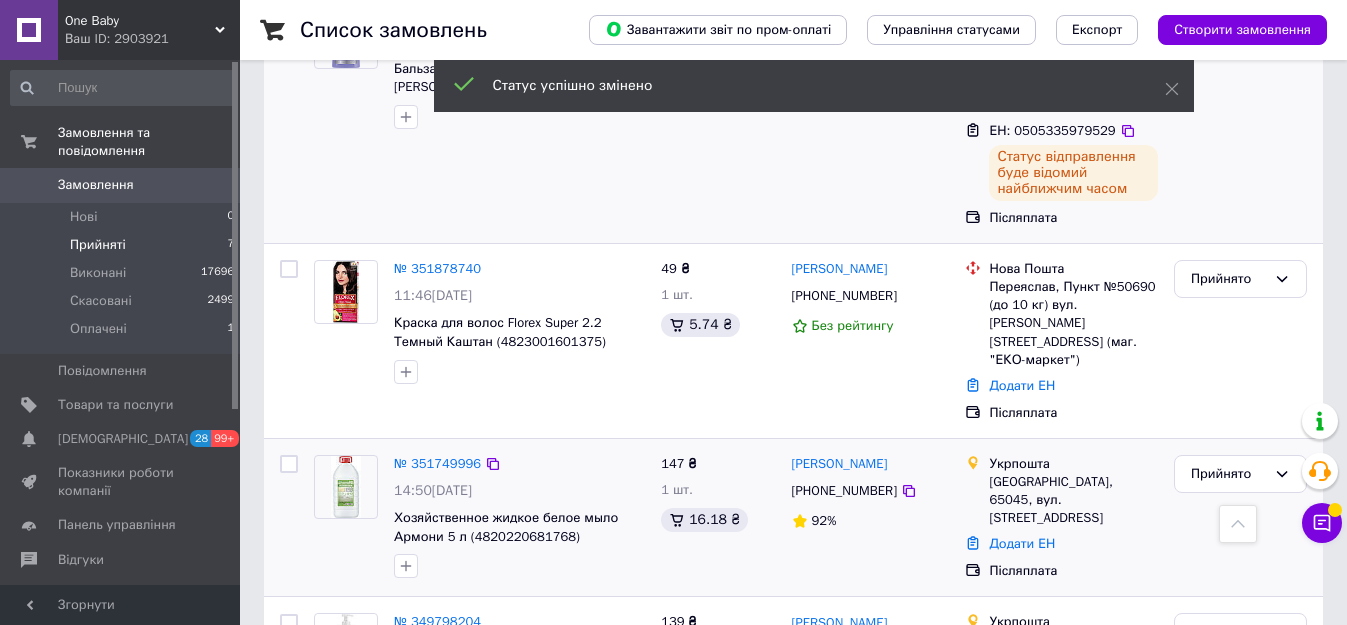 scroll, scrollTop: 795, scrollLeft: 0, axis: vertical 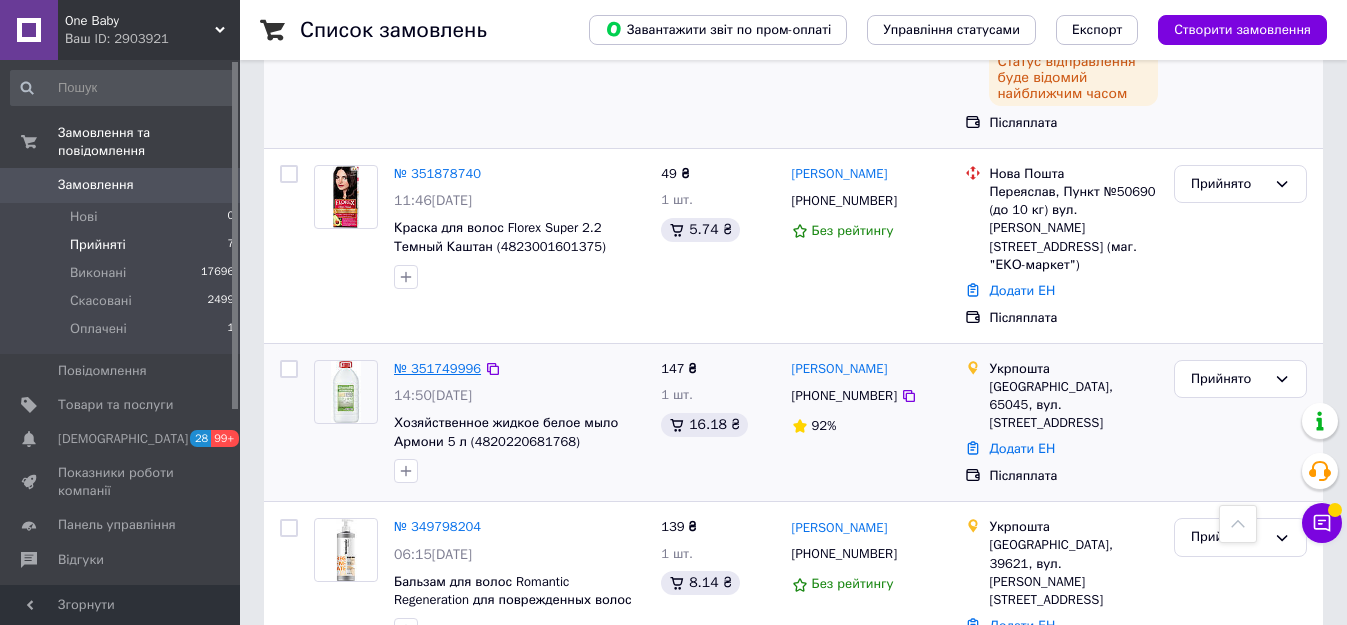 click on "№ 351749996" at bounding box center (437, 368) 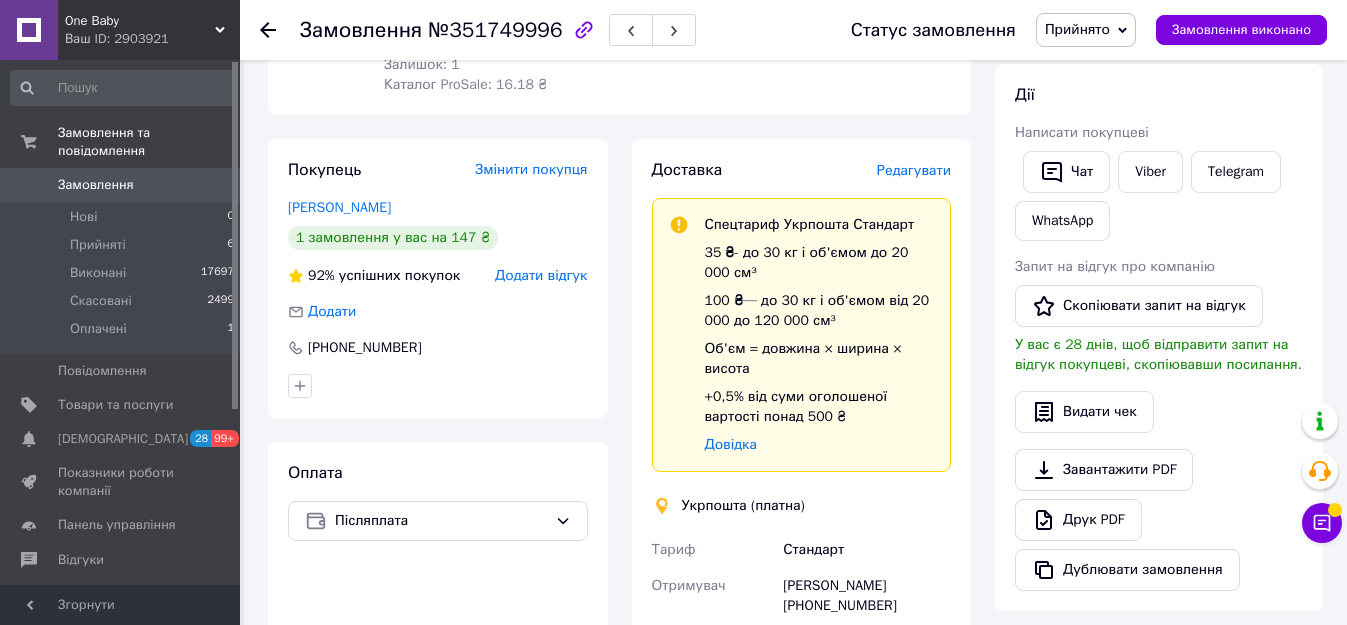 scroll, scrollTop: 400, scrollLeft: 0, axis: vertical 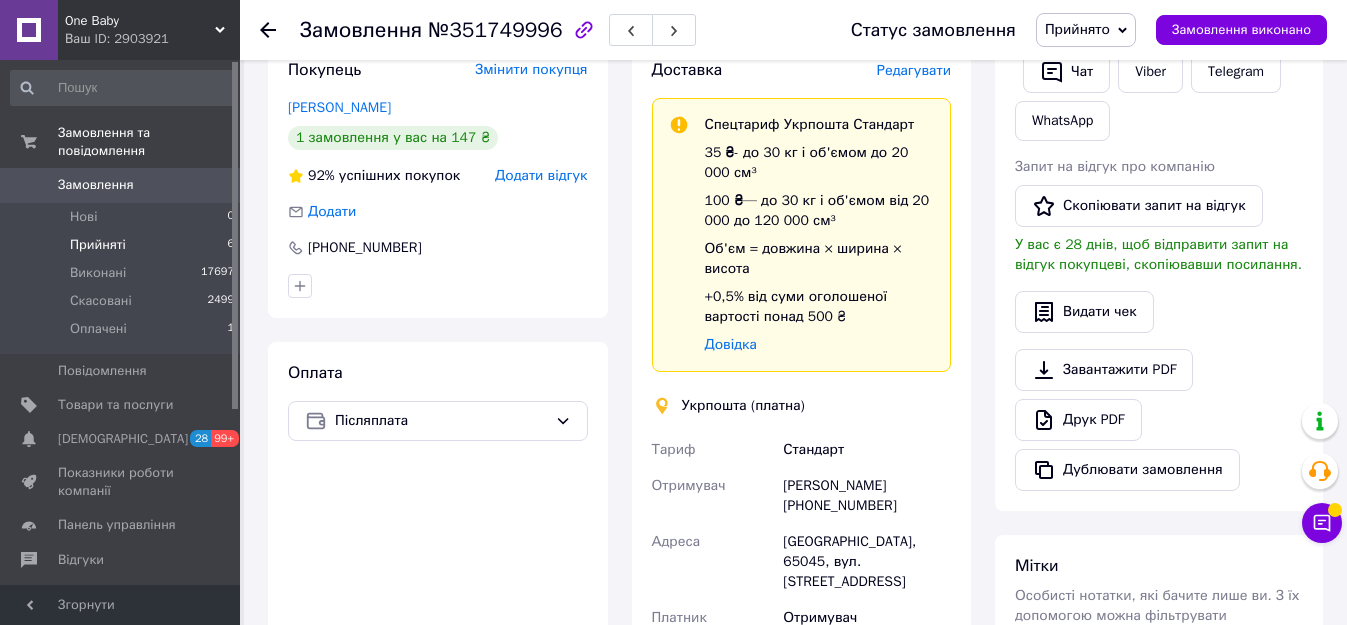 click on "Прийняті 6" at bounding box center (123, 245) 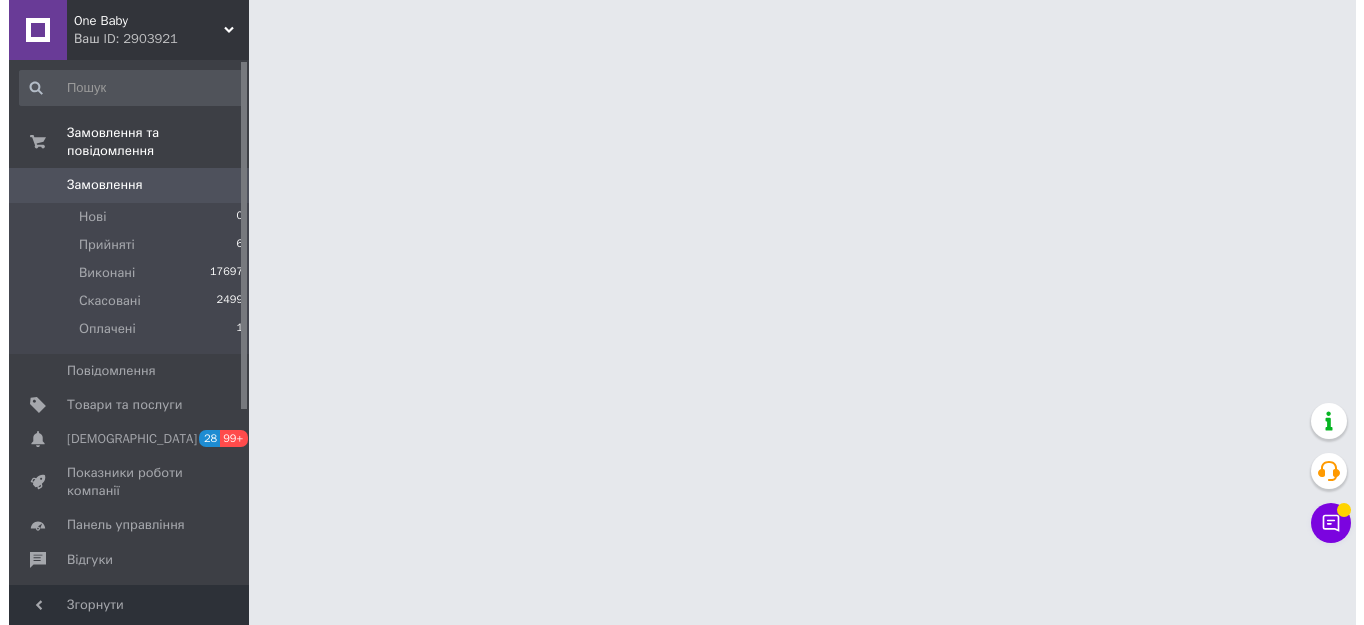 scroll, scrollTop: 0, scrollLeft: 0, axis: both 